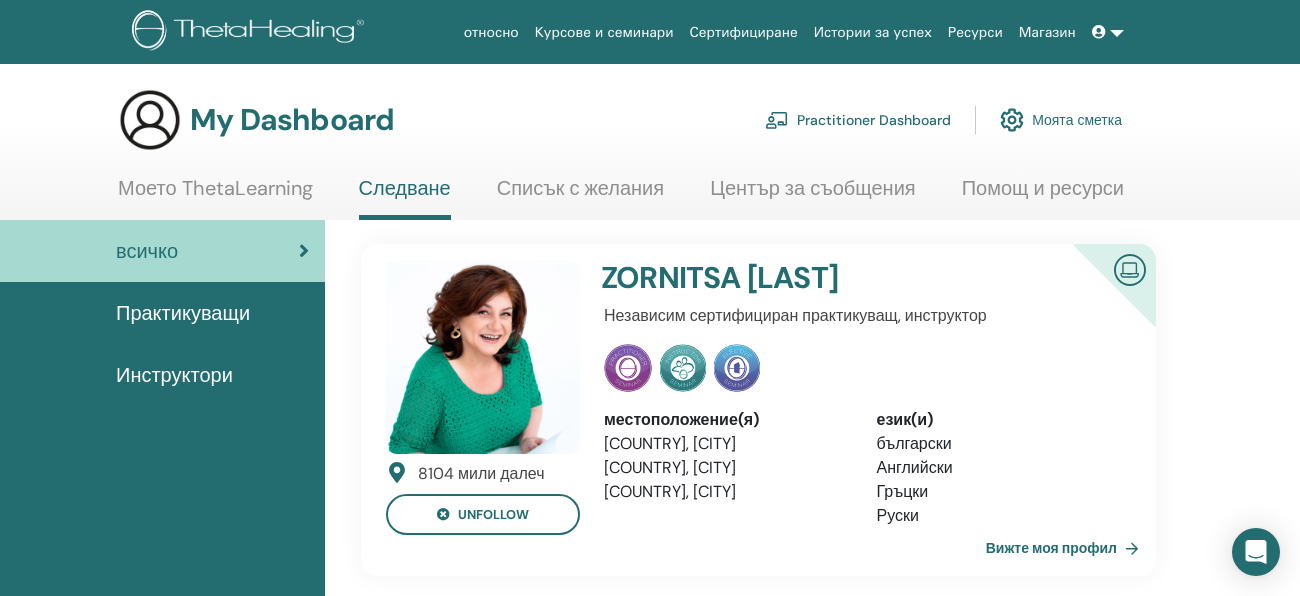 scroll, scrollTop: 0, scrollLeft: 0, axis: both 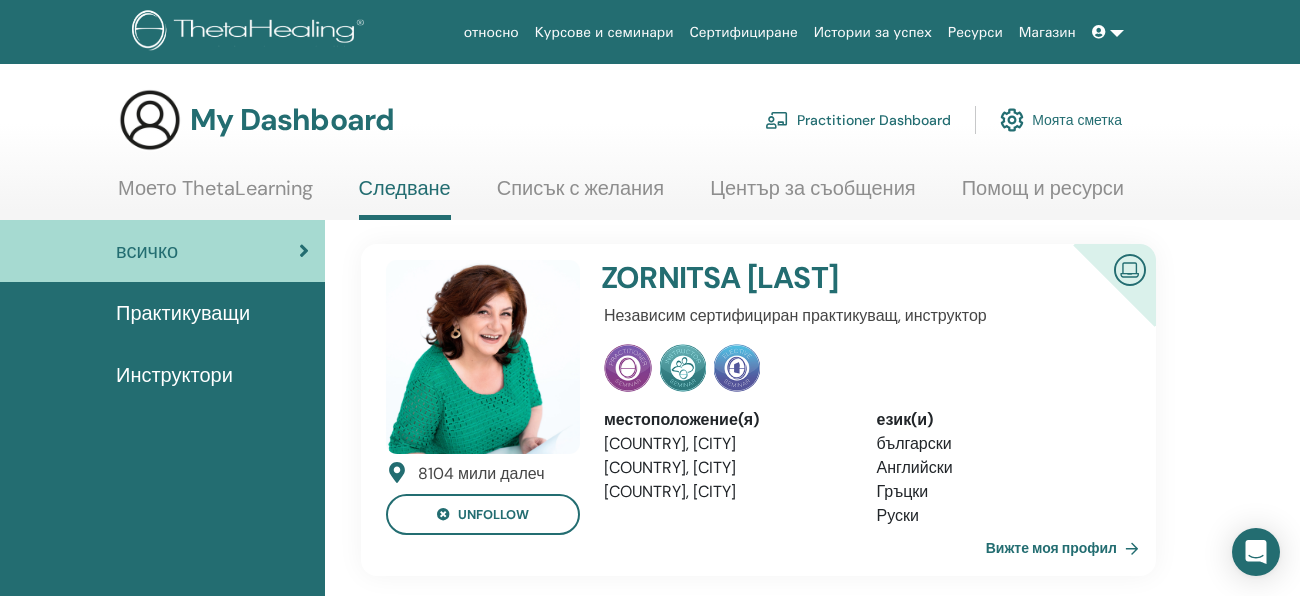 click on "[NUMBER]   мили далеч Unfollow [FIRST]   [LAST] Независим сертифициран практикуващ, инструктор местоположение(я) [COUNTRY], [CITY] [COUNTRY], [CITY] [COUNTRY], [CITY] език(и) български Английски Гръцки Руски Вижте моя профил Търсете ThetaHealers Review these suggested profiles [NUMBER]   мили далеч Следвайте [FIRST] [LAST] Terapeuta Energética e Espiritual местоположение(я) [COUNTRY], [CITY], [STATE] [COUNTRY], [CITY], [STATE] език(и) португалски Вижте моя профил [NUMBER]   мили далеч Следвайте [FIRST]   [LAST] местоположение(я) [COUNTRY], [CITY], [STATE] език(и) Английски Немски Вижте моя профил [NUMBER]   мили далеч Следвайте [LAST]" at bounding box center [812, 1126] 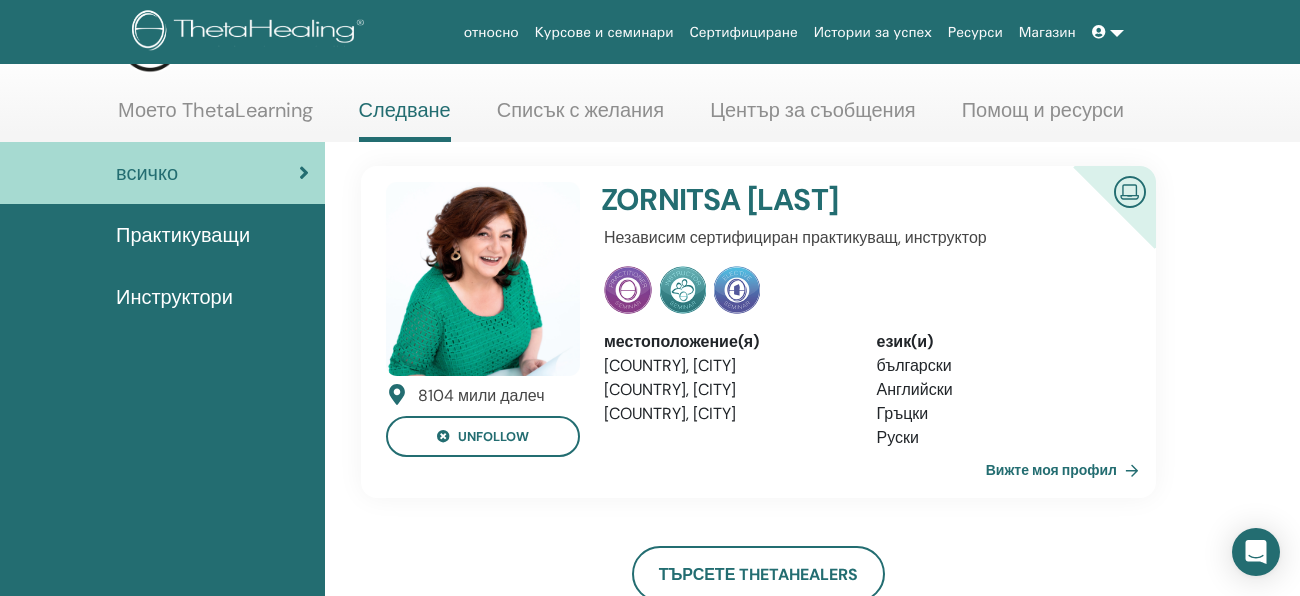 scroll, scrollTop: 79, scrollLeft: 0, axis: vertical 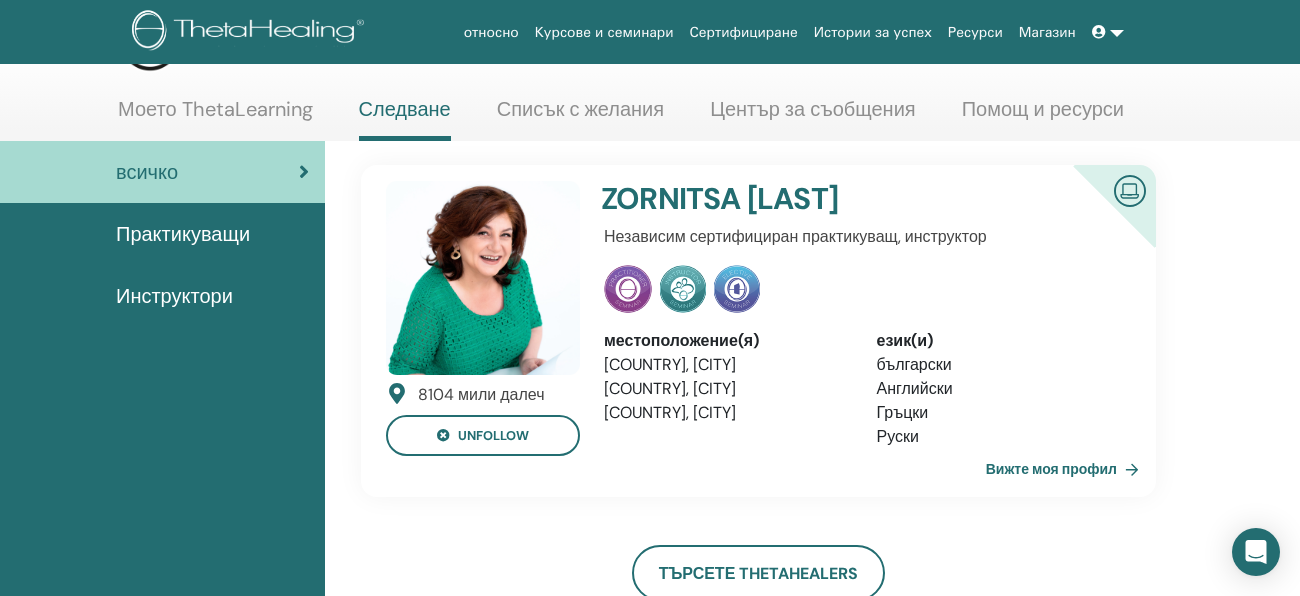 click on "Вижте моя профил" at bounding box center (1066, 469) 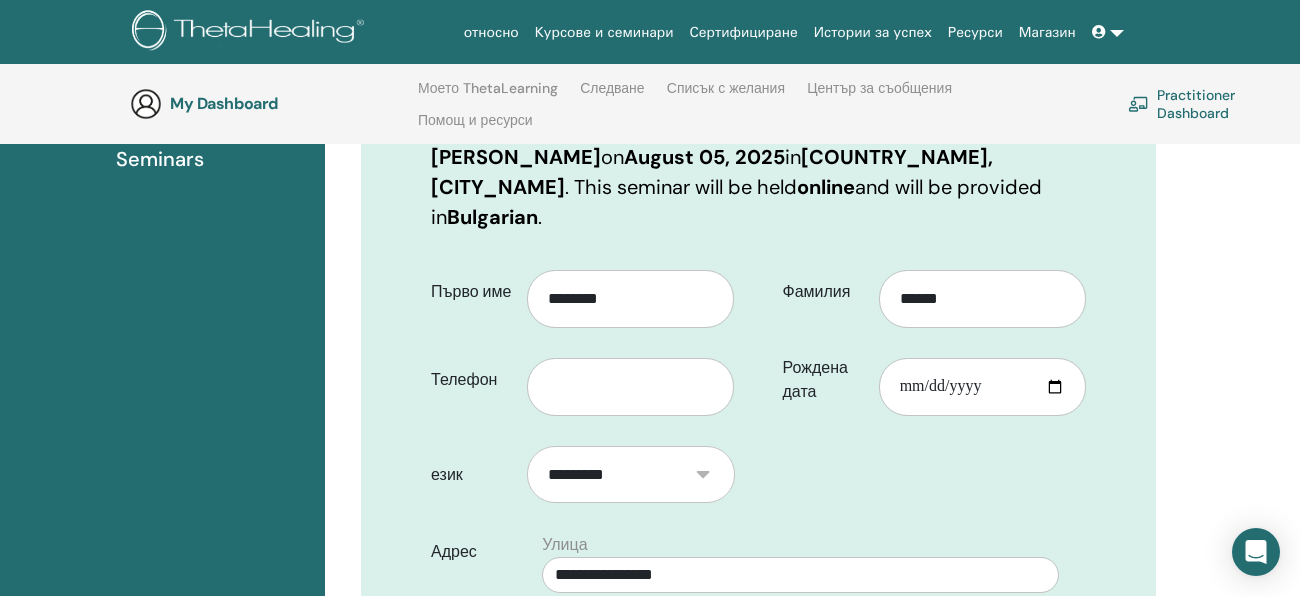 scroll, scrollTop: 359, scrollLeft: 0, axis: vertical 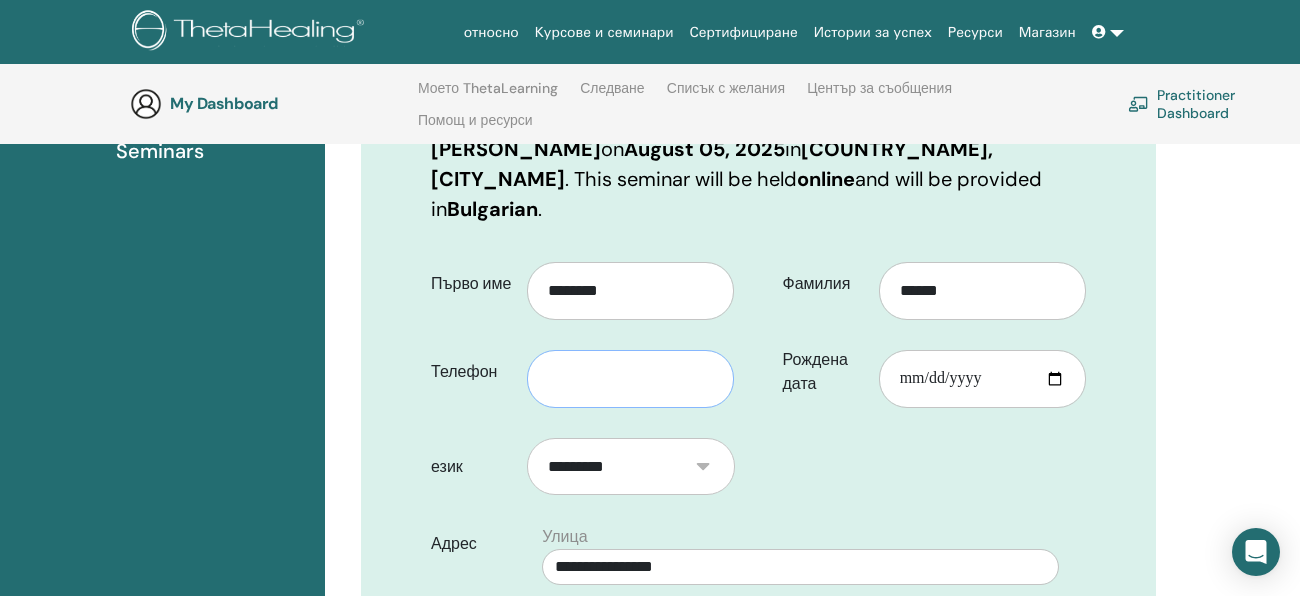 click at bounding box center (630, 379) 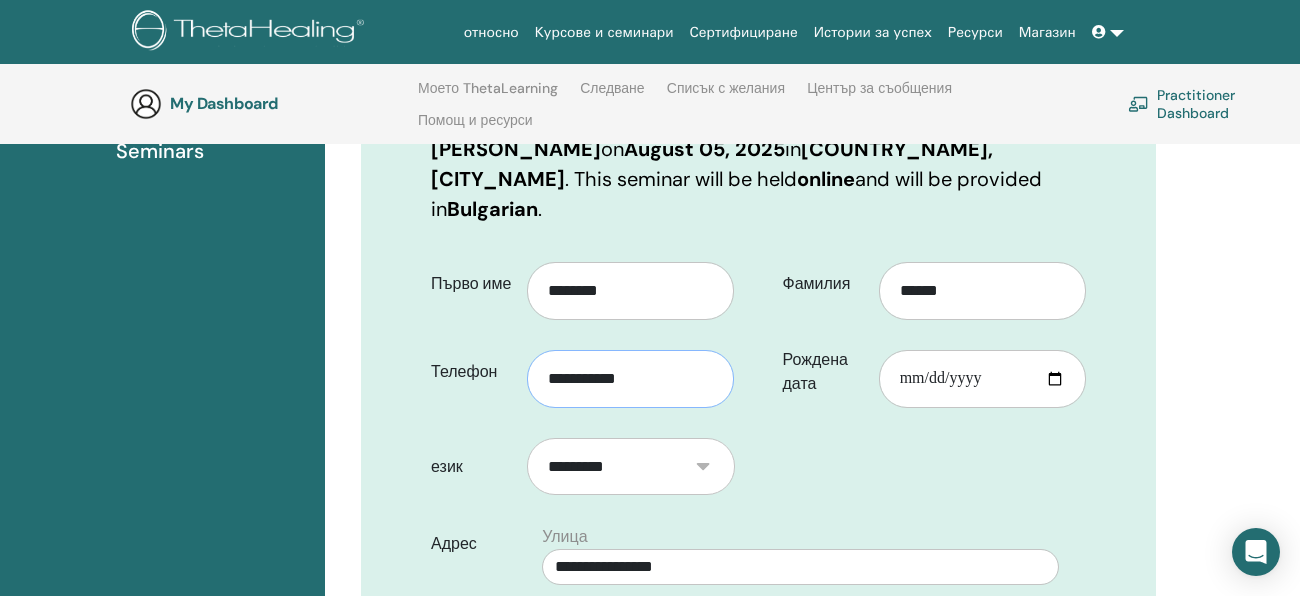 type on "**********" 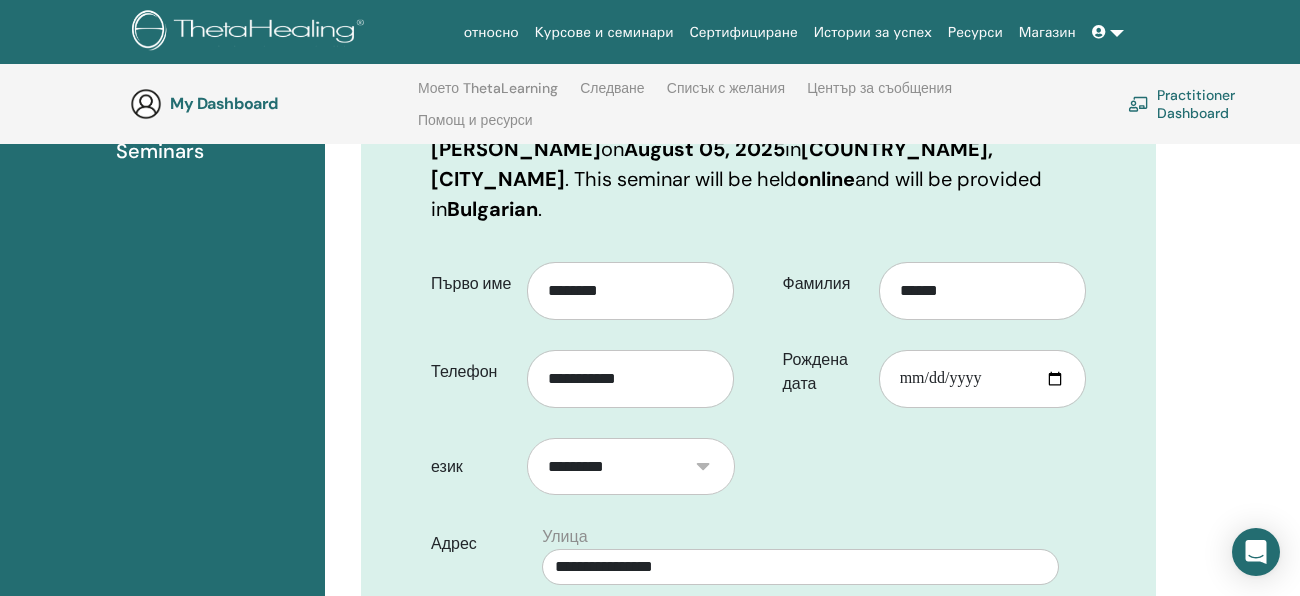 click on "Потвърдете регистрацията си
You are registering for  Manifesting and Abundance с [PERSON_NAME]  on  August 05, 2025  in  [COUNTRY_NAME], [CITY_NAME] .
This seminar will be held  online
and will be provided in  Bulgarian .
Първо име
[FIRST_NAME]
Телефон
[PHONE_NUMBER]
Фамилия
[LAST_NAME]
Рождена дата [DATE]" at bounding box center [758, 639] 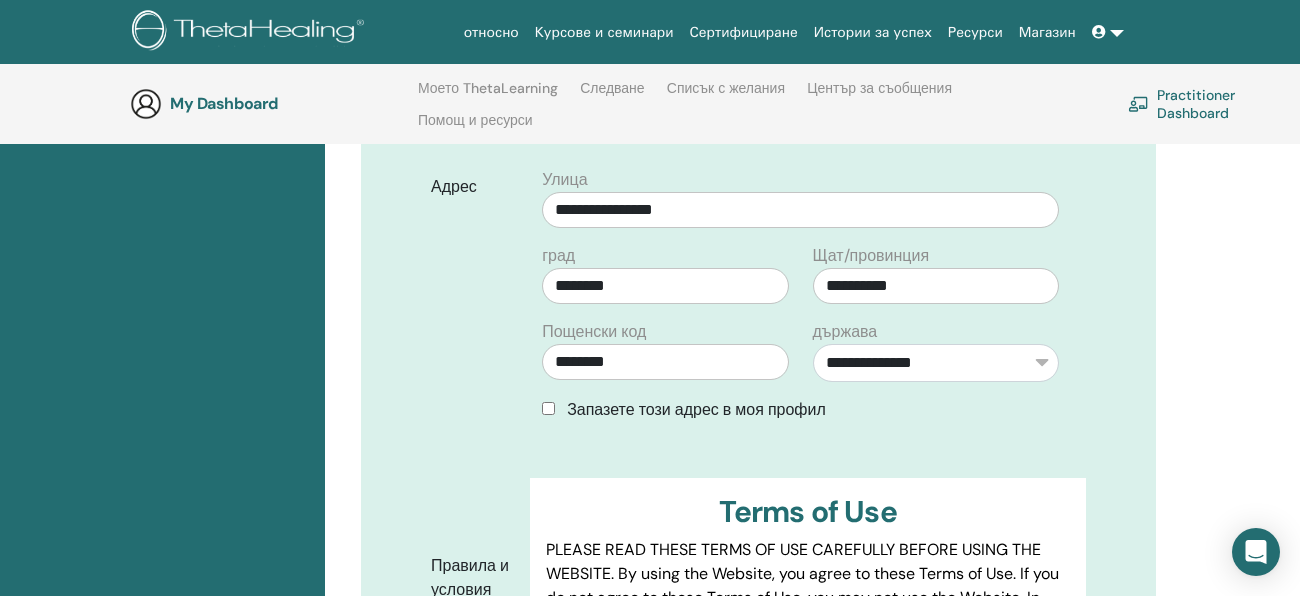 scroll, scrollTop: 719, scrollLeft: 0, axis: vertical 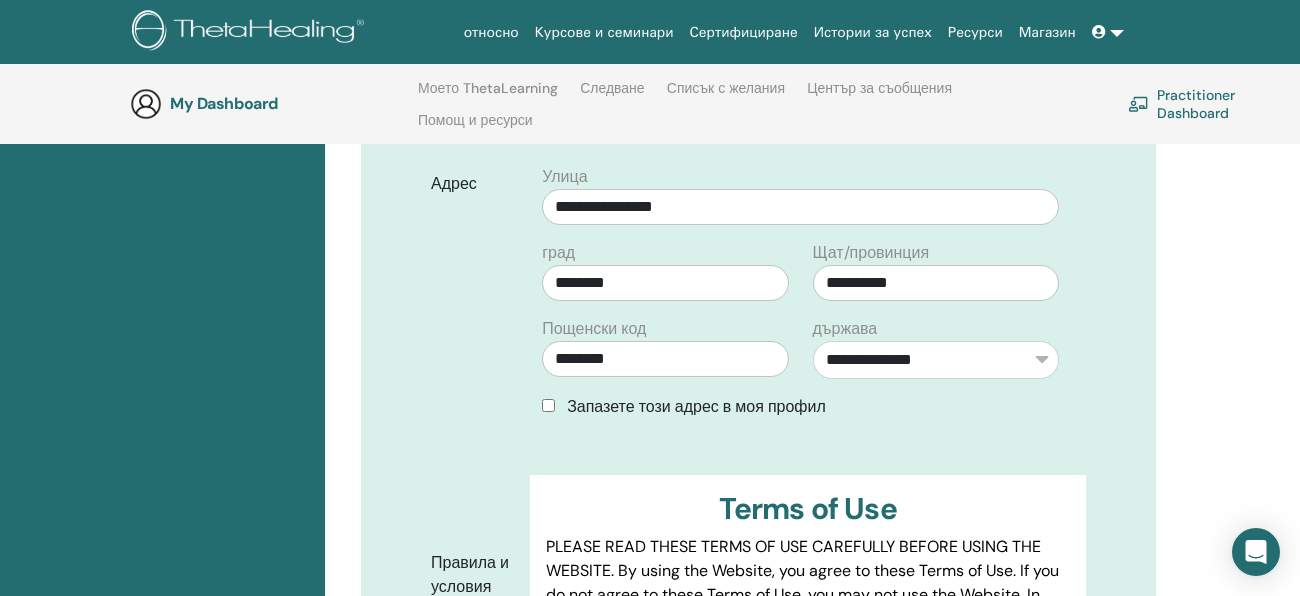 click on "**********" at bounding box center [800, 300] 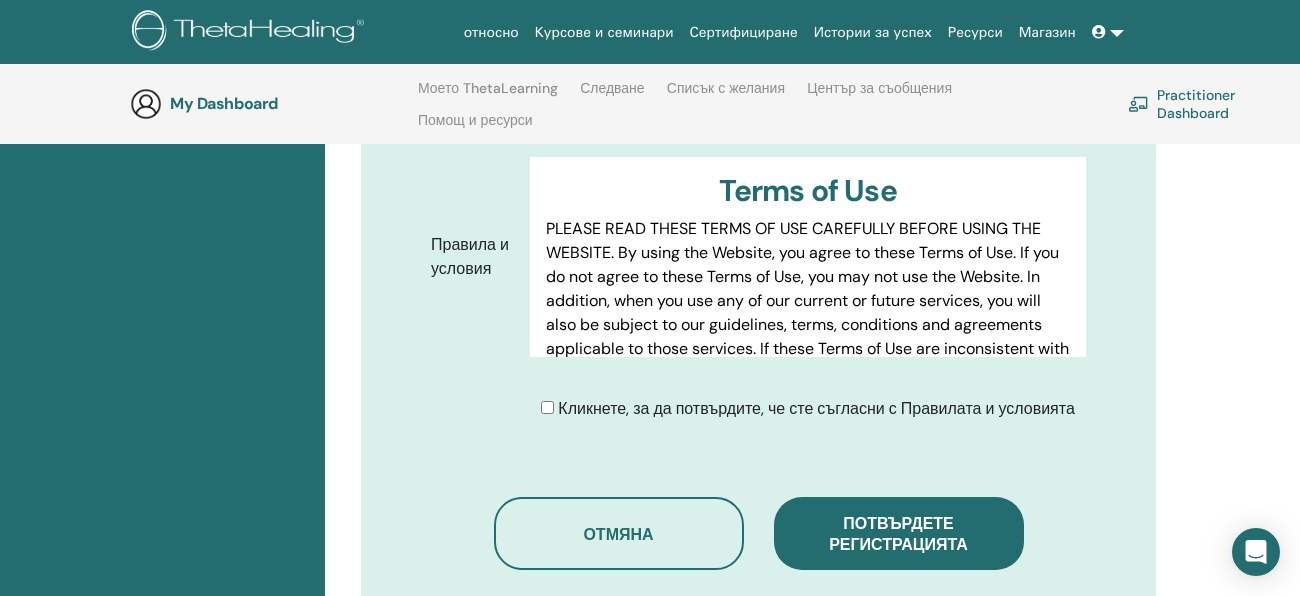 scroll, scrollTop: 1039, scrollLeft: 0, axis: vertical 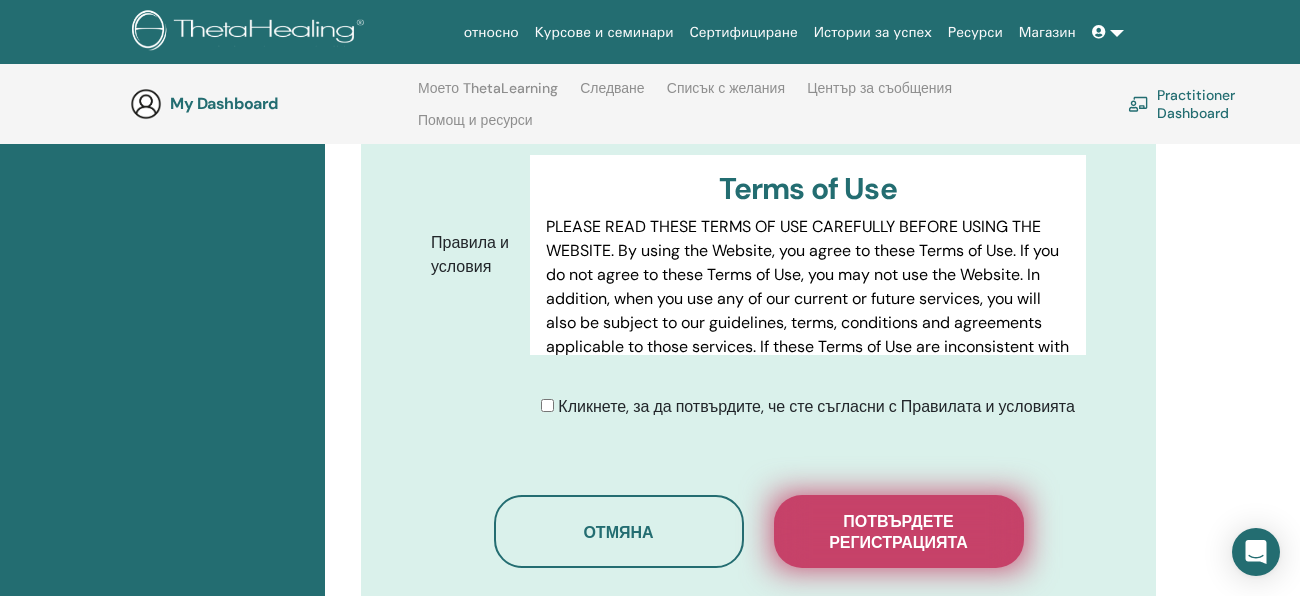 click on "Потвърдете регистрацията" at bounding box center [899, 532] 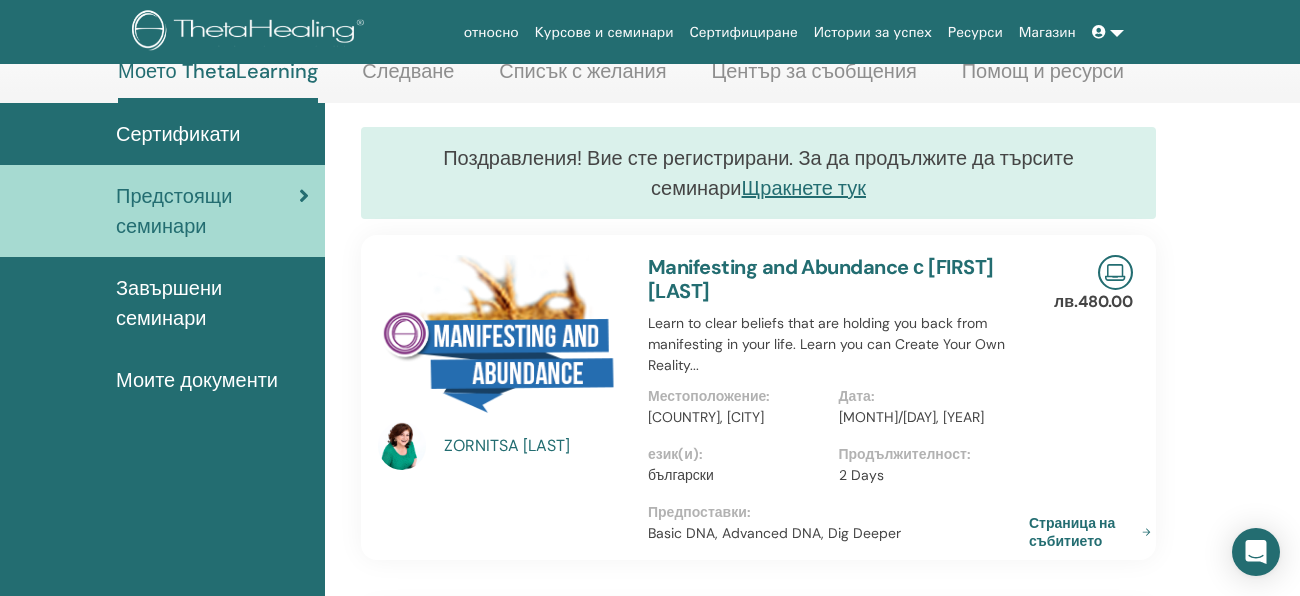 scroll, scrollTop: 119, scrollLeft: 0, axis: vertical 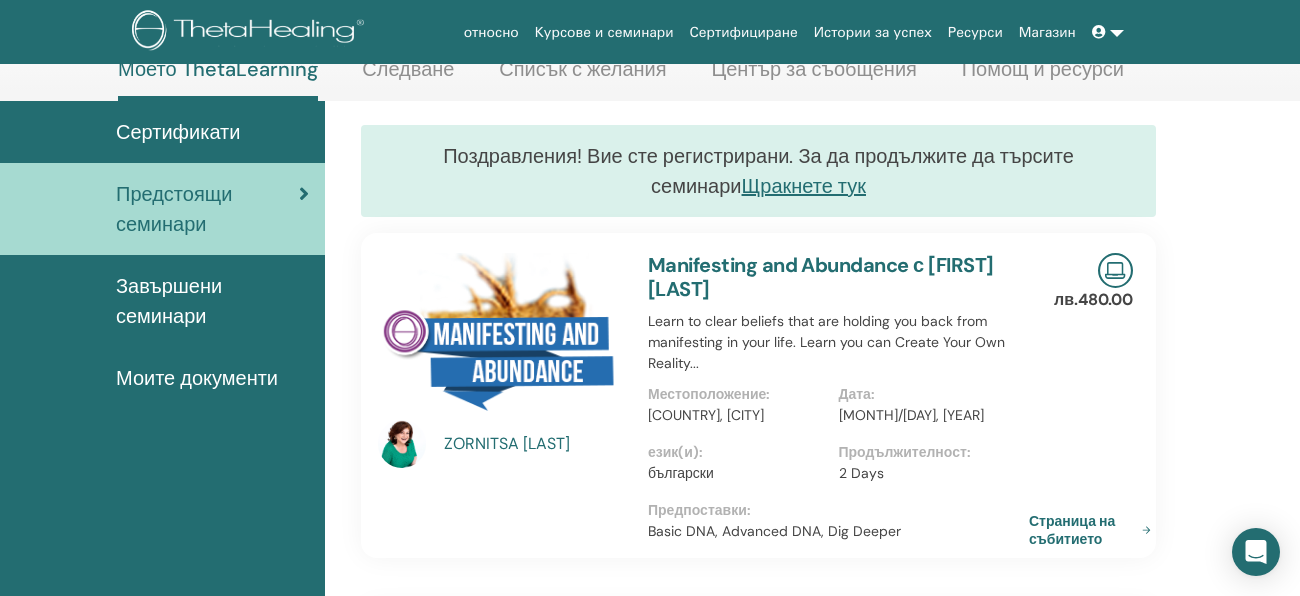 click on "ZORNITSA   GYUROVA Manifesting and Abundance с ZORNITSA GYUROVA Learn to clear beliefs that are holding you back from manifesting in your life. Learn you can Create Your Own Reality... Местоположение : Bulgaria, Варна Дата : авг/05, 2025 език(и) : български Продължителност : 2 Days Предпоставки : Basic DNA, Advanced DNA, Dig Deeper лв.480.00 Страница на събитието" at bounding box center (758, 395) 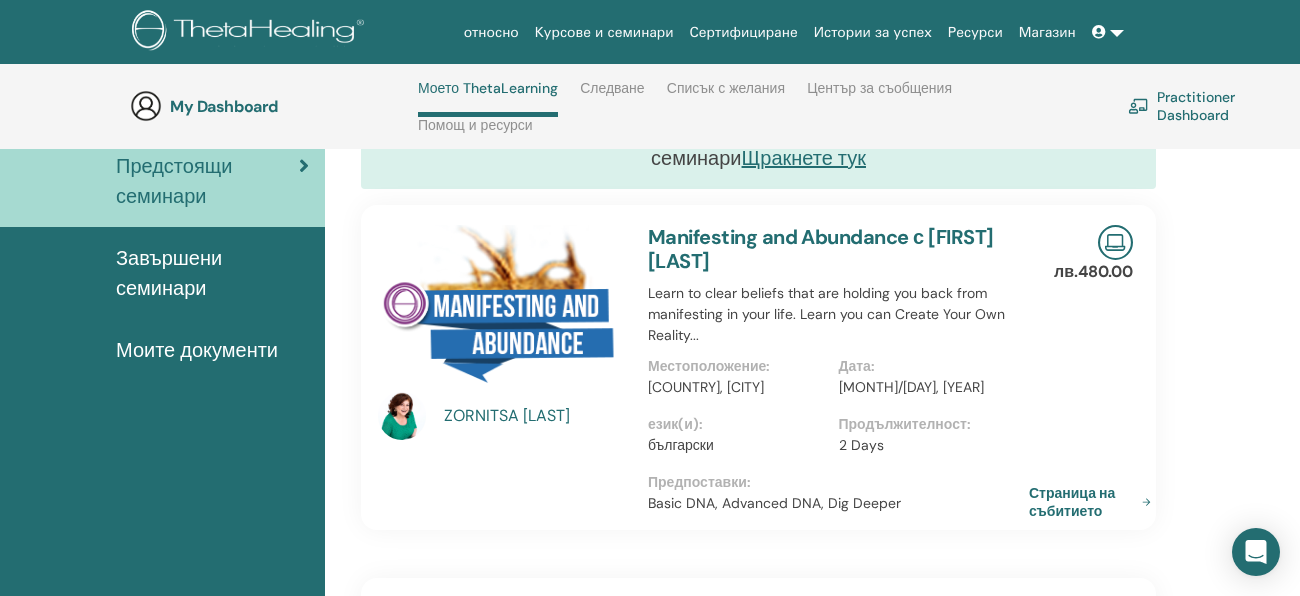 scroll, scrollTop: 204, scrollLeft: 0, axis: vertical 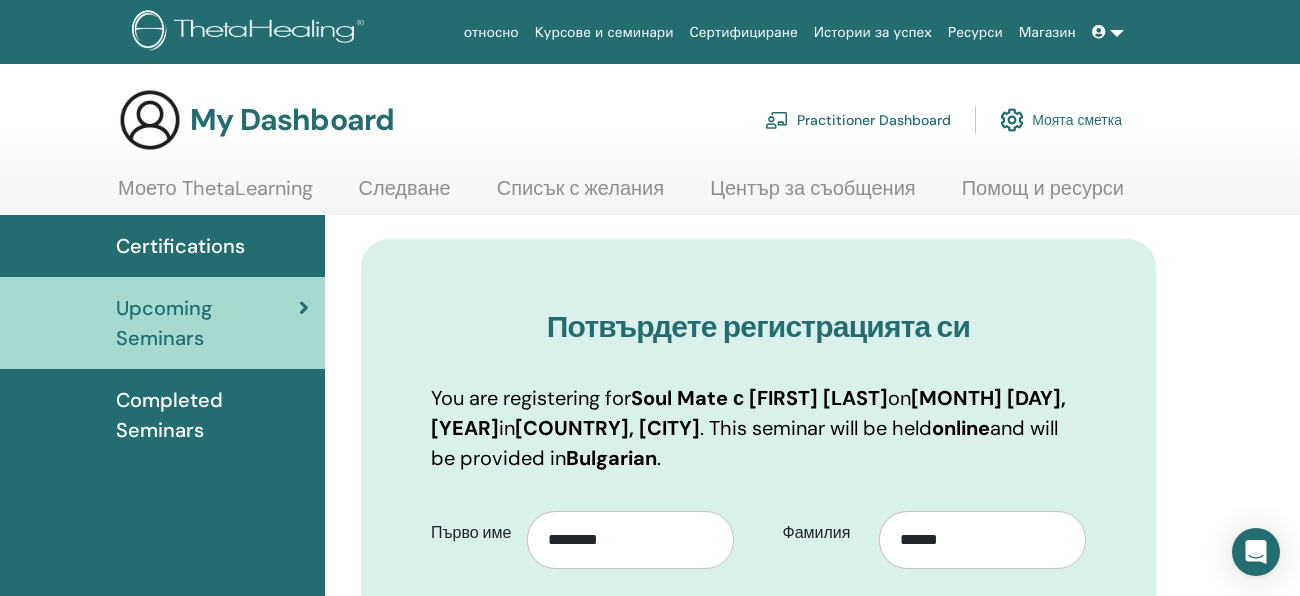 click on "Потвърдете регистрацията си
You are registering for  Soul Mate с ZORNITSA GYUROVA  on  August 07, 2025  in  Bulgaria, Варна .
This seminar will be held  online
and will be provided in  Bulgarian .
Първо име
********
Телефон
Фамилия
******" at bounding box center (812, 1192) 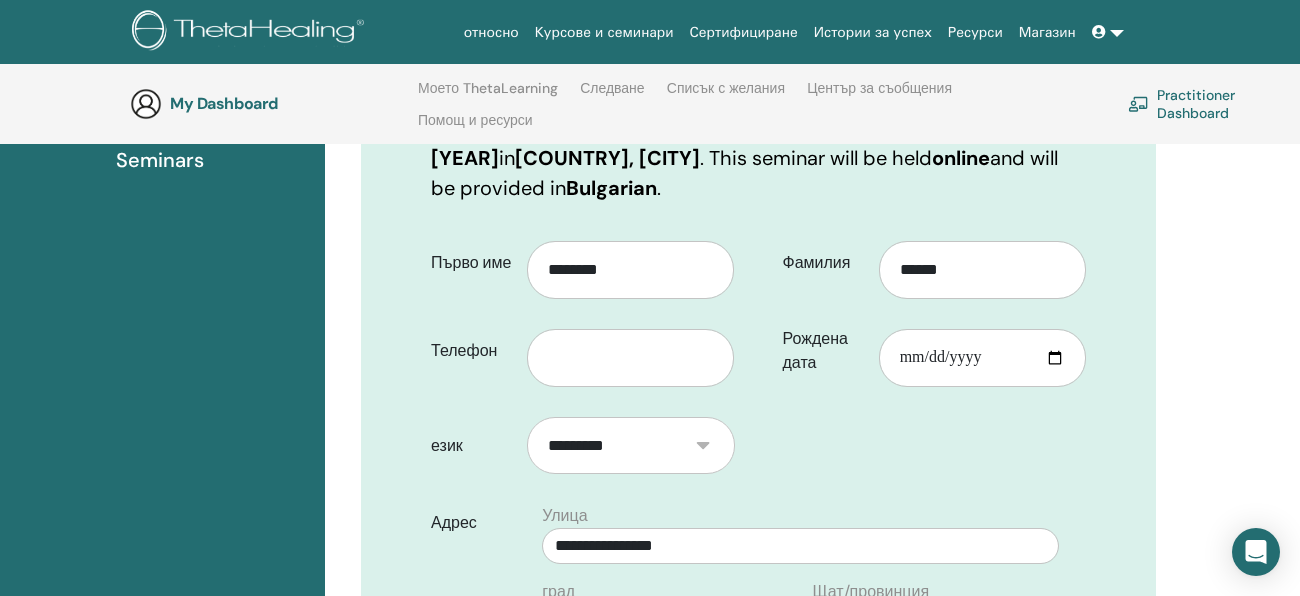 scroll, scrollTop: 359, scrollLeft: 0, axis: vertical 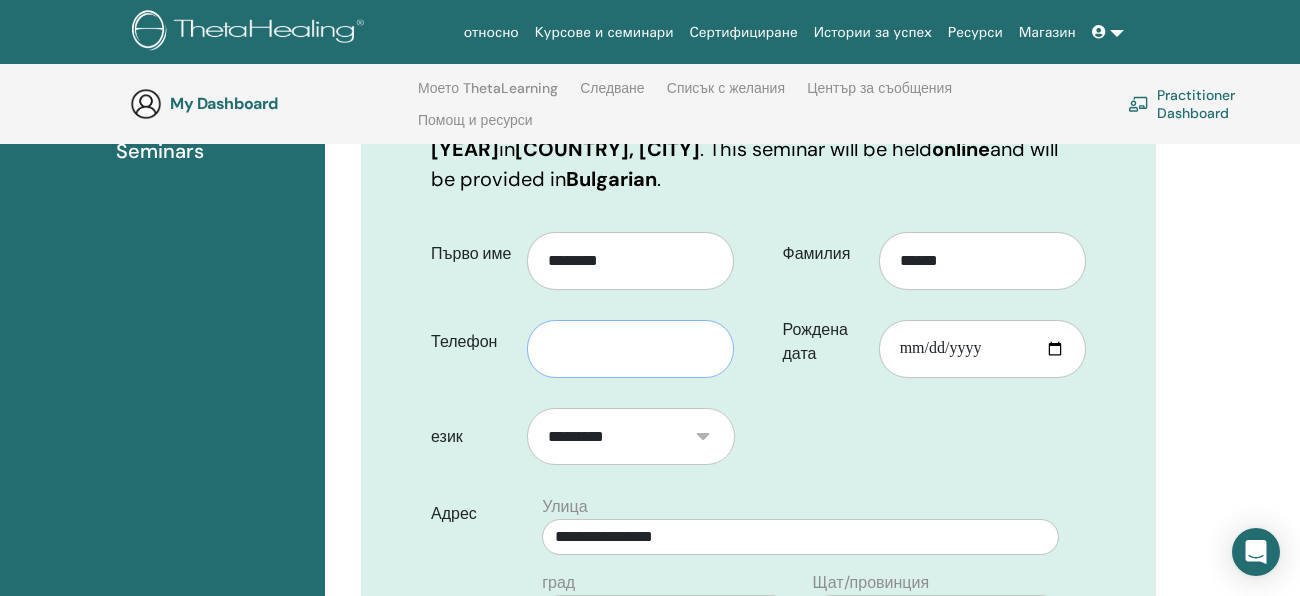 click at bounding box center (630, 349) 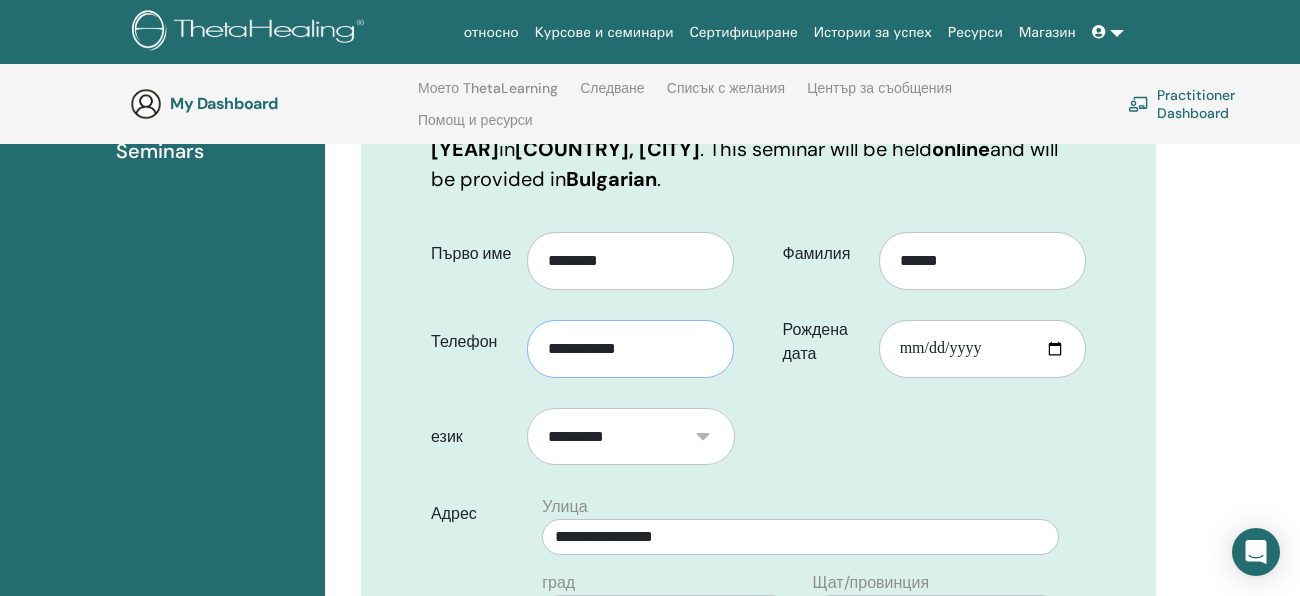 type on "**********" 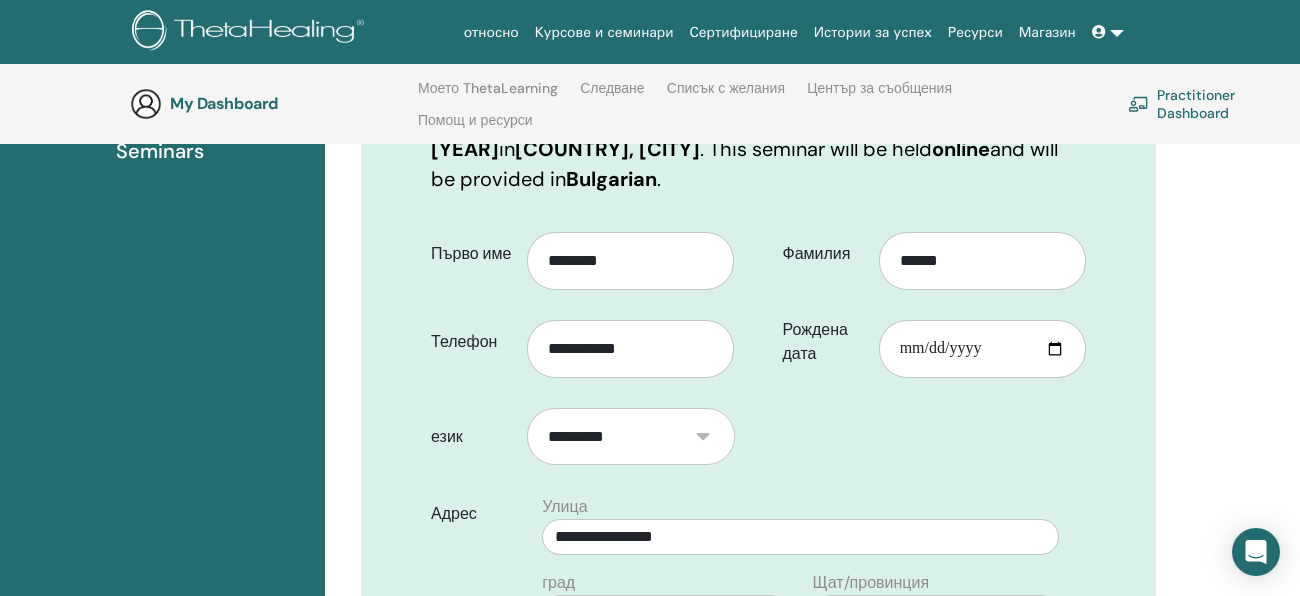 click on "**********" at bounding box center [758, 652] 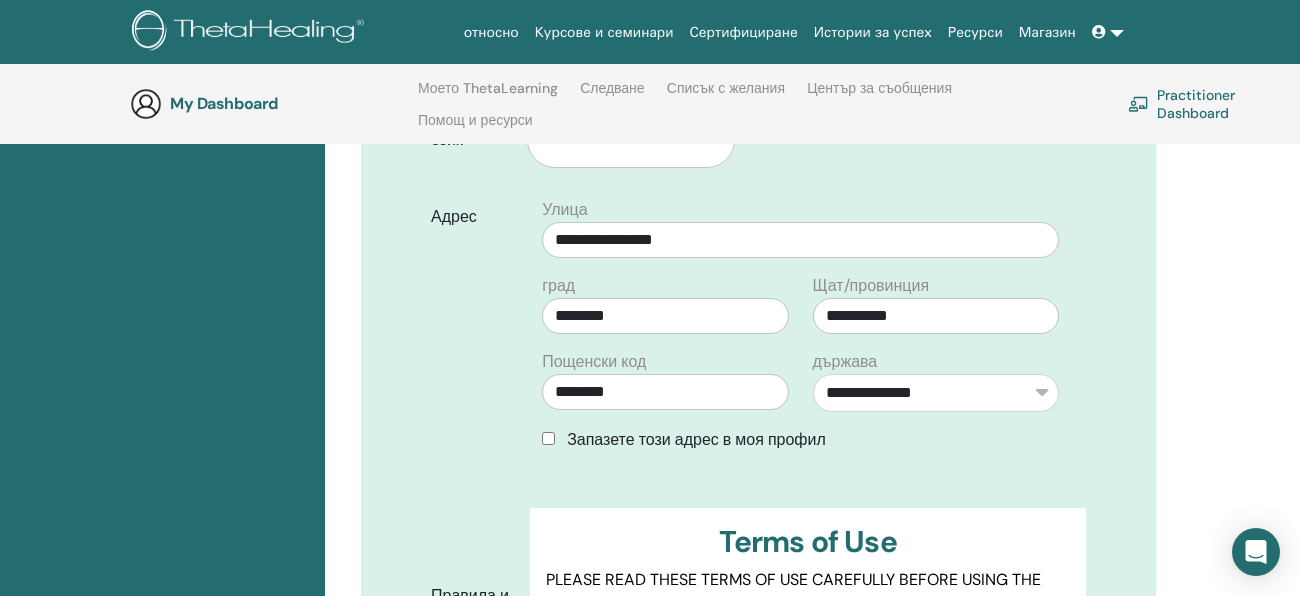 scroll, scrollTop: 679, scrollLeft: 0, axis: vertical 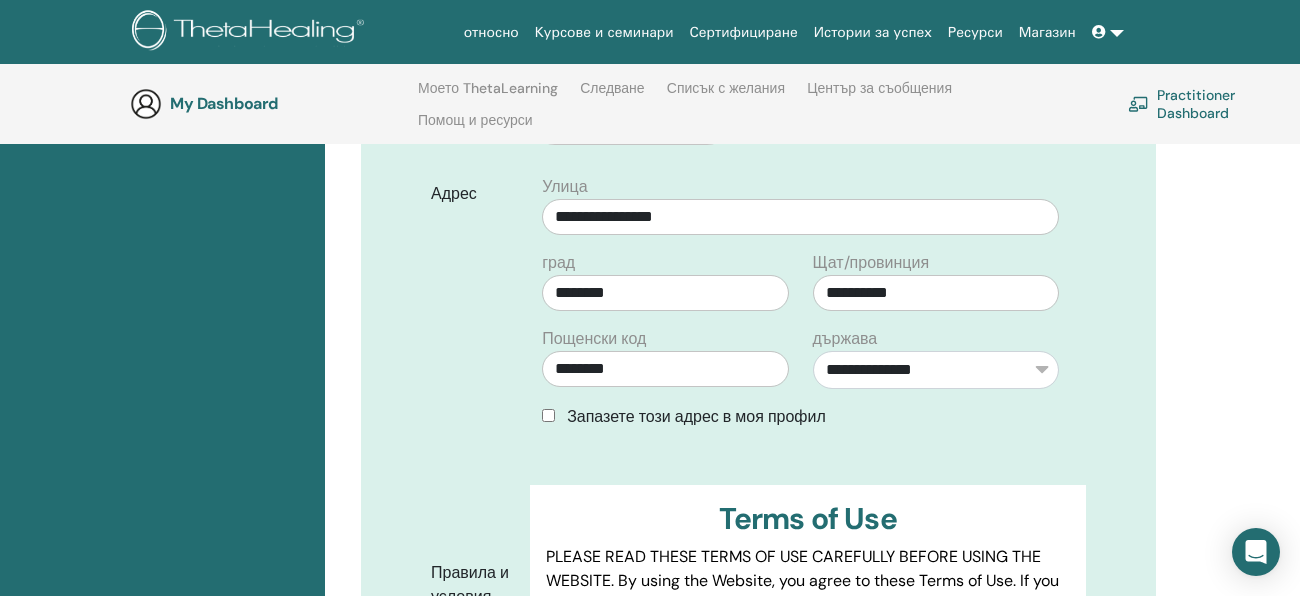 click on "**********" at bounding box center [758, 304] 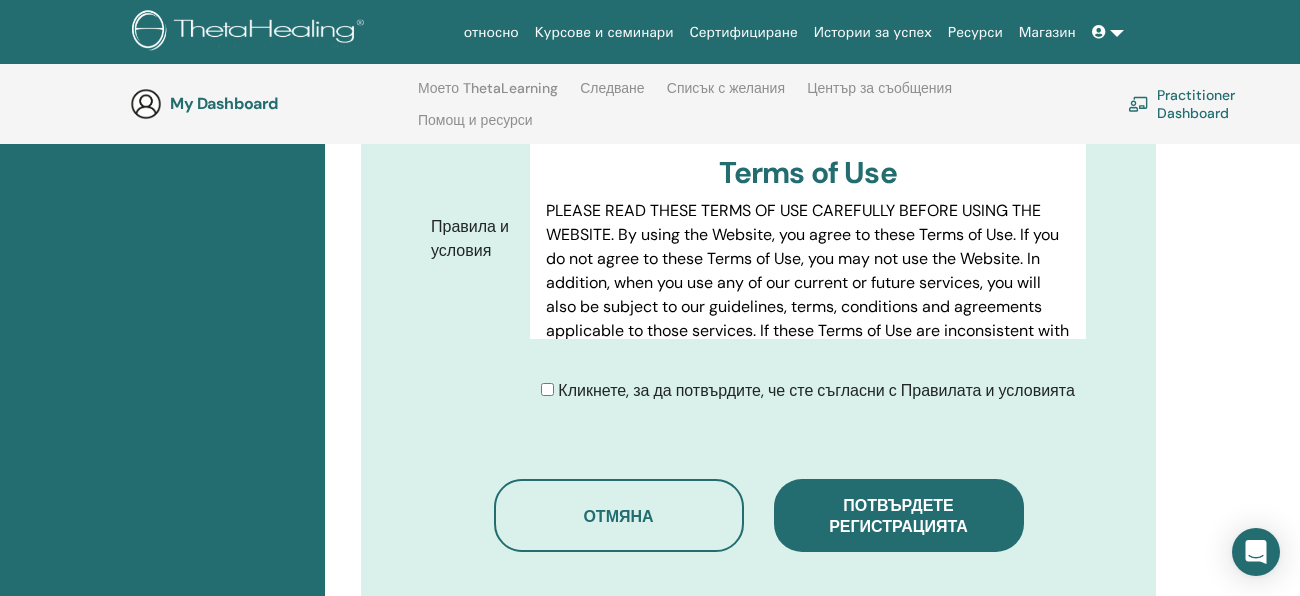 scroll, scrollTop: 1119, scrollLeft: 0, axis: vertical 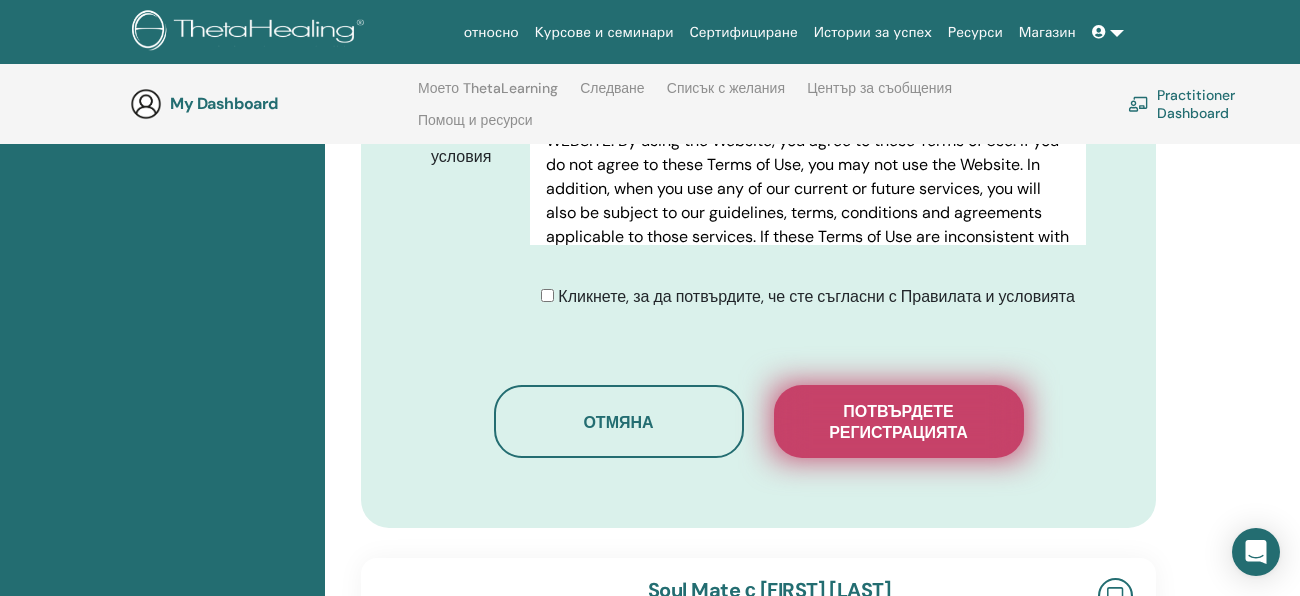 click on "Потвърдете регистрацията" at bounding box center (899, 422) 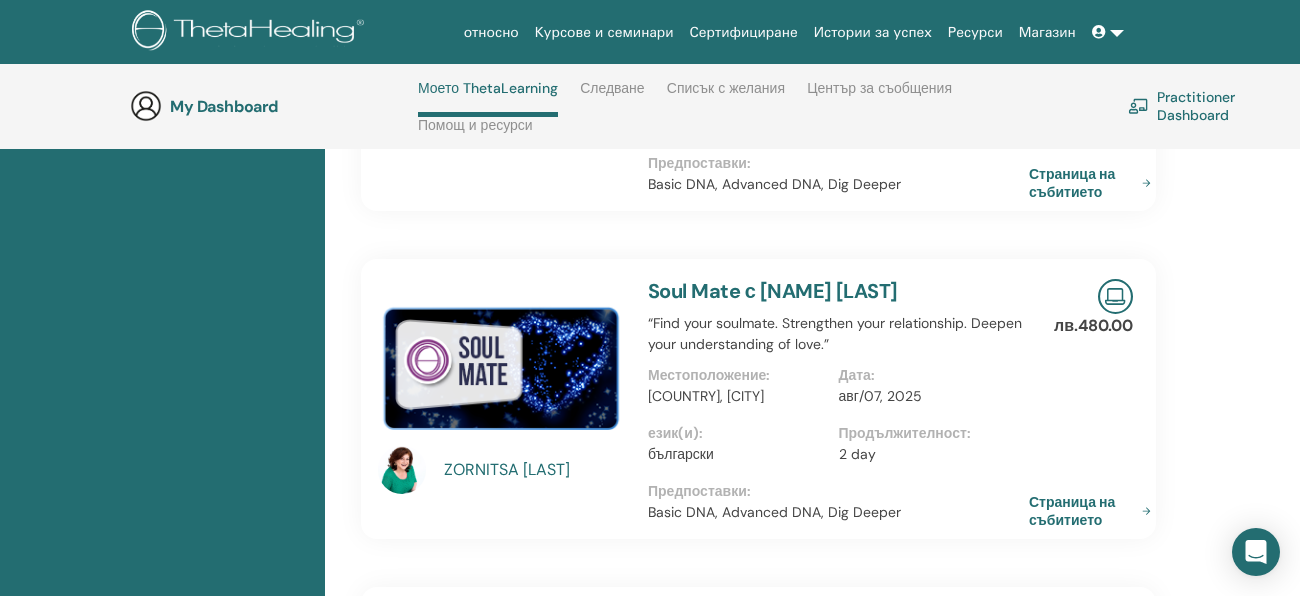 scroll, scrollTop: 604, scrollLeft: 0, axis: vertical 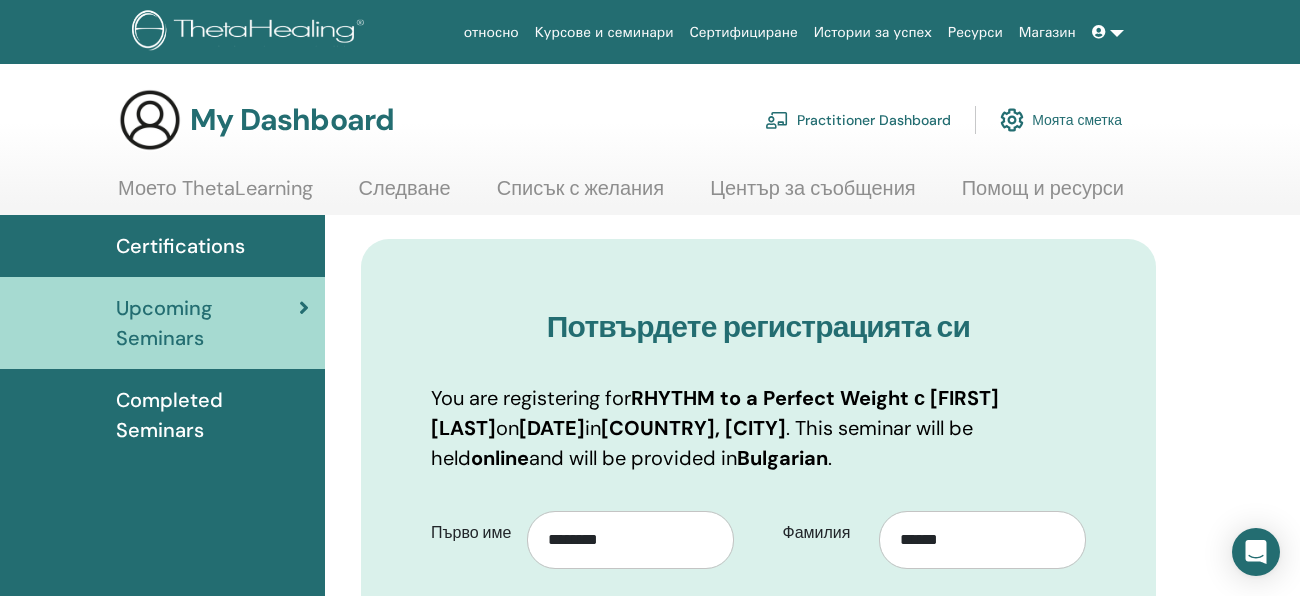 click on "Потвърдете регистрацията си
You are registering for  RHYTHM to a Perfect Weight с ZORNITSA GYUROVA  on  August 14, 2025  in  Bulgaria, Варна .
This seminar will be held  online
and will be provided in  Bulgarian .
Първо име
********
Телефон
Фамилия
******
език" at bounding box center [812, 1194] 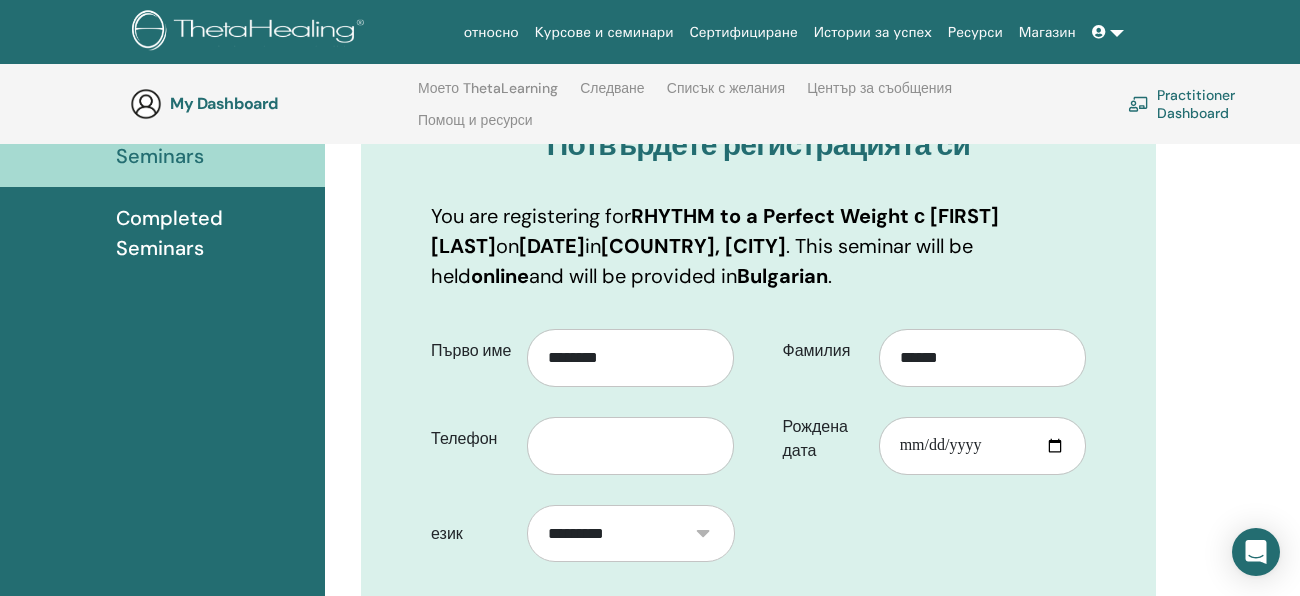 scroll, scrollTop: 359, scrollLeft: 0, axis: vertical 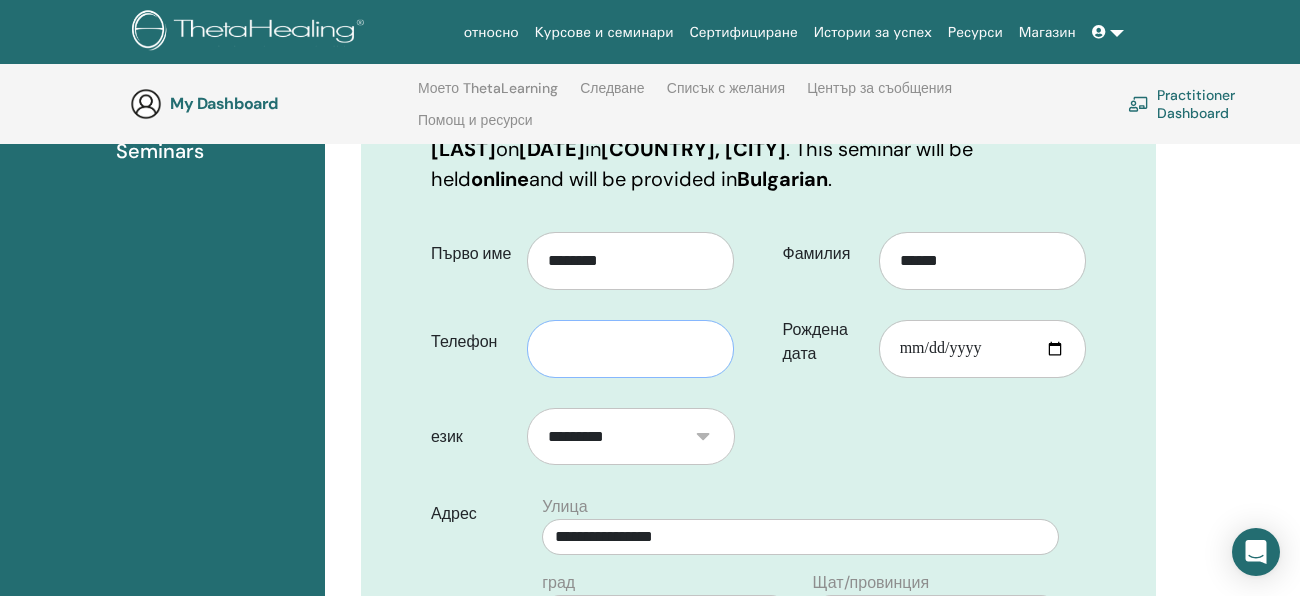 click at bounding box center (630, 349) 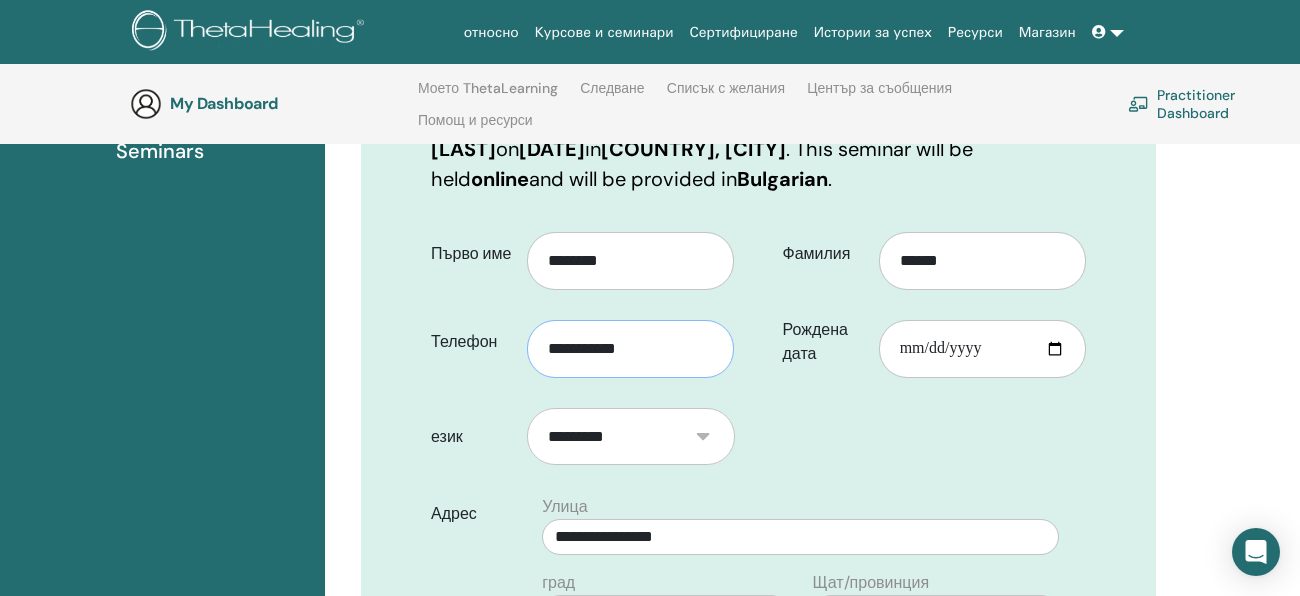 type on "**********" 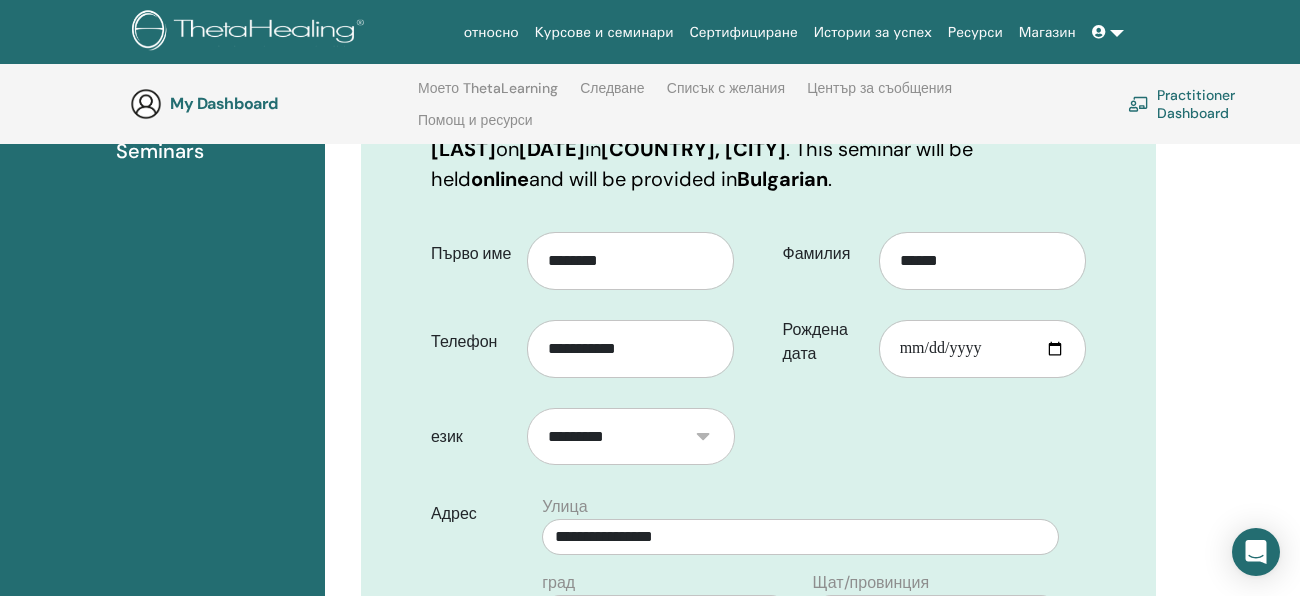 click on "**********" at bounding box center [758, 652] 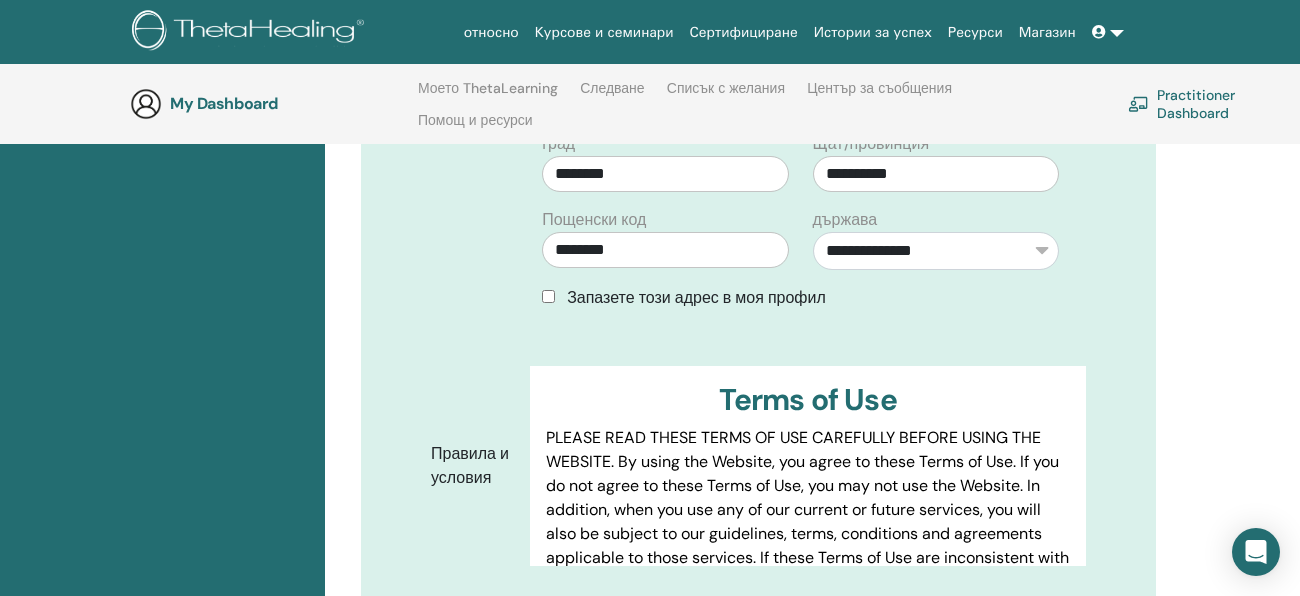 scroll, scrollTop: 799, scrollLeft: 0, axis: vertical 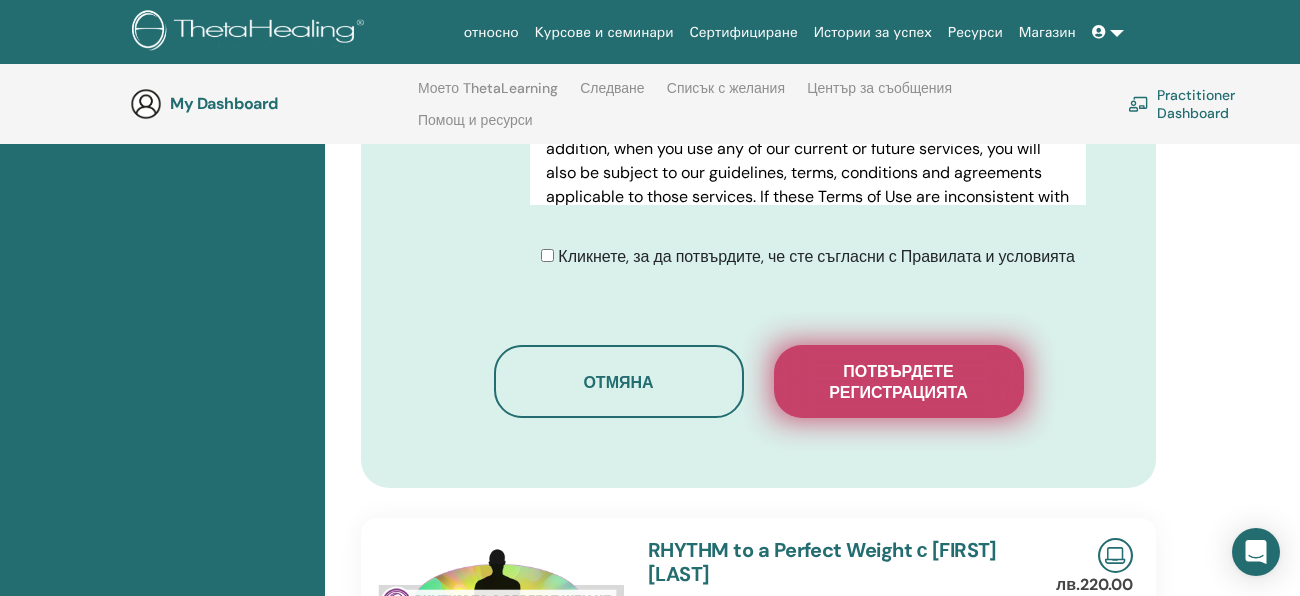 click on "Потвърдете регистрацията" at bounding box center [899, 382] 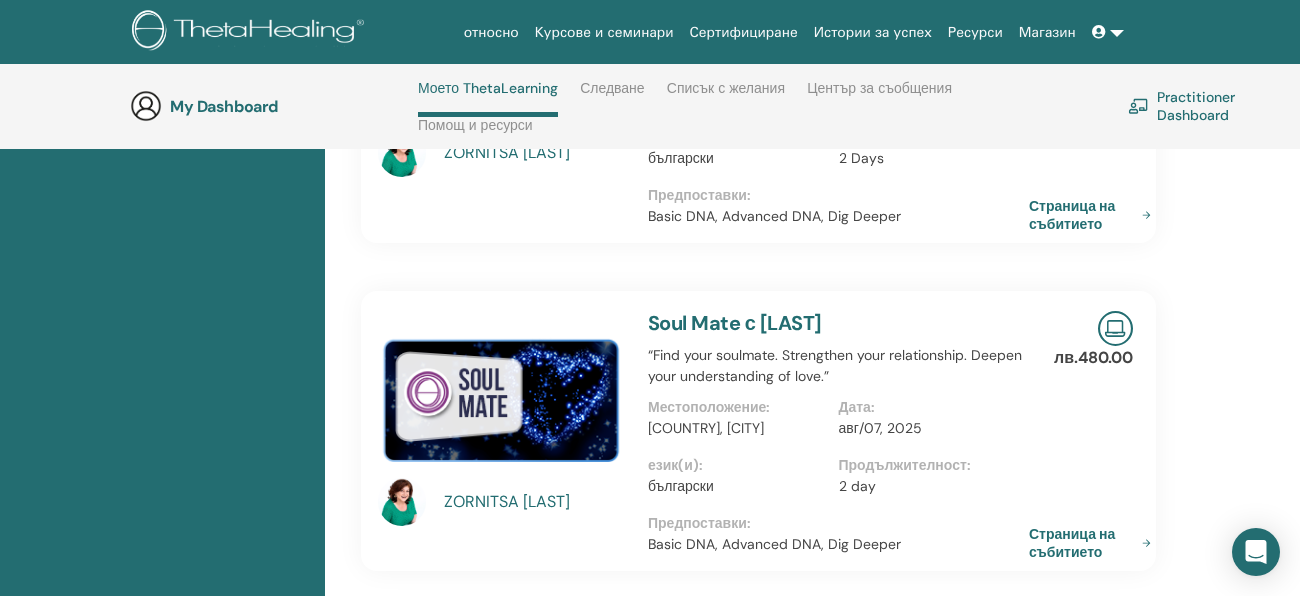 scroll, scrollTop: 524, scrollLeft: 0, axis: vertical 